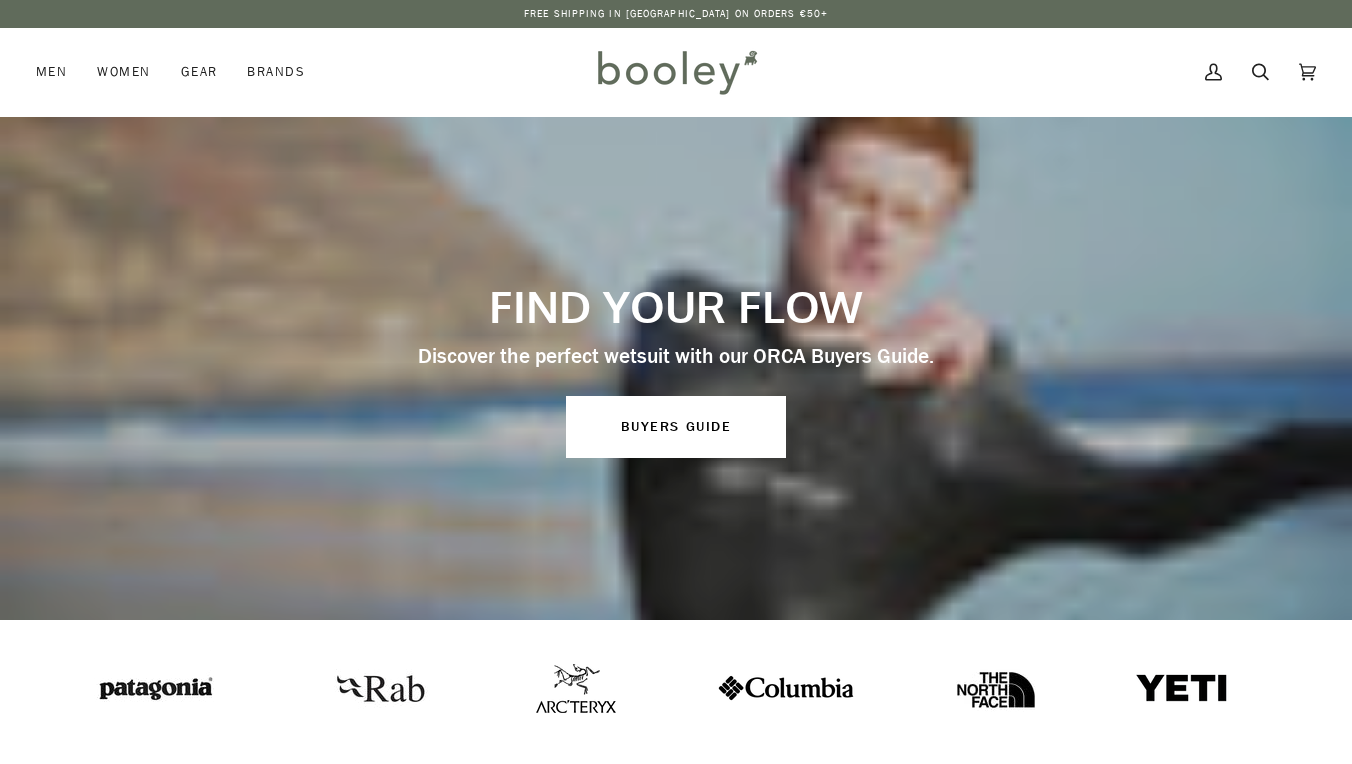 scroll, scrollTop: 0, scrollLeft: 0, axis: both 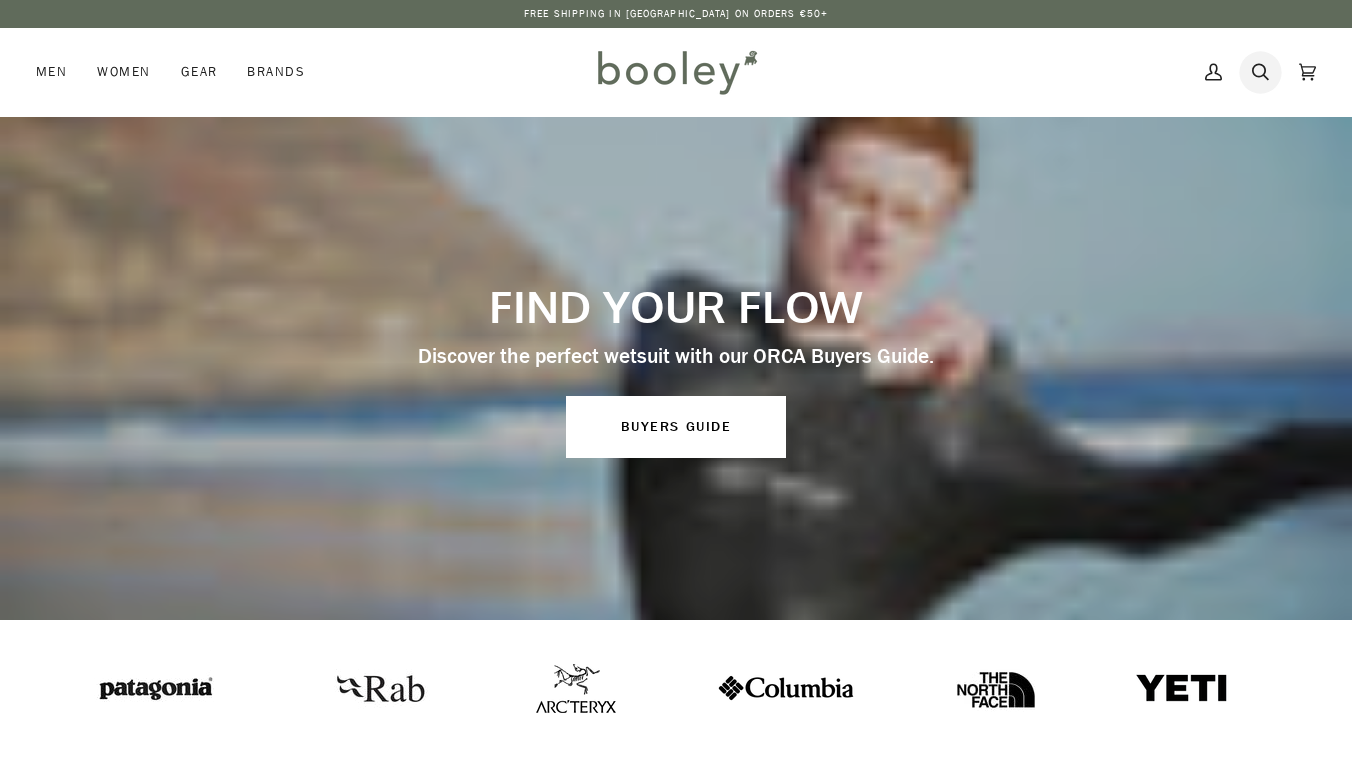 click 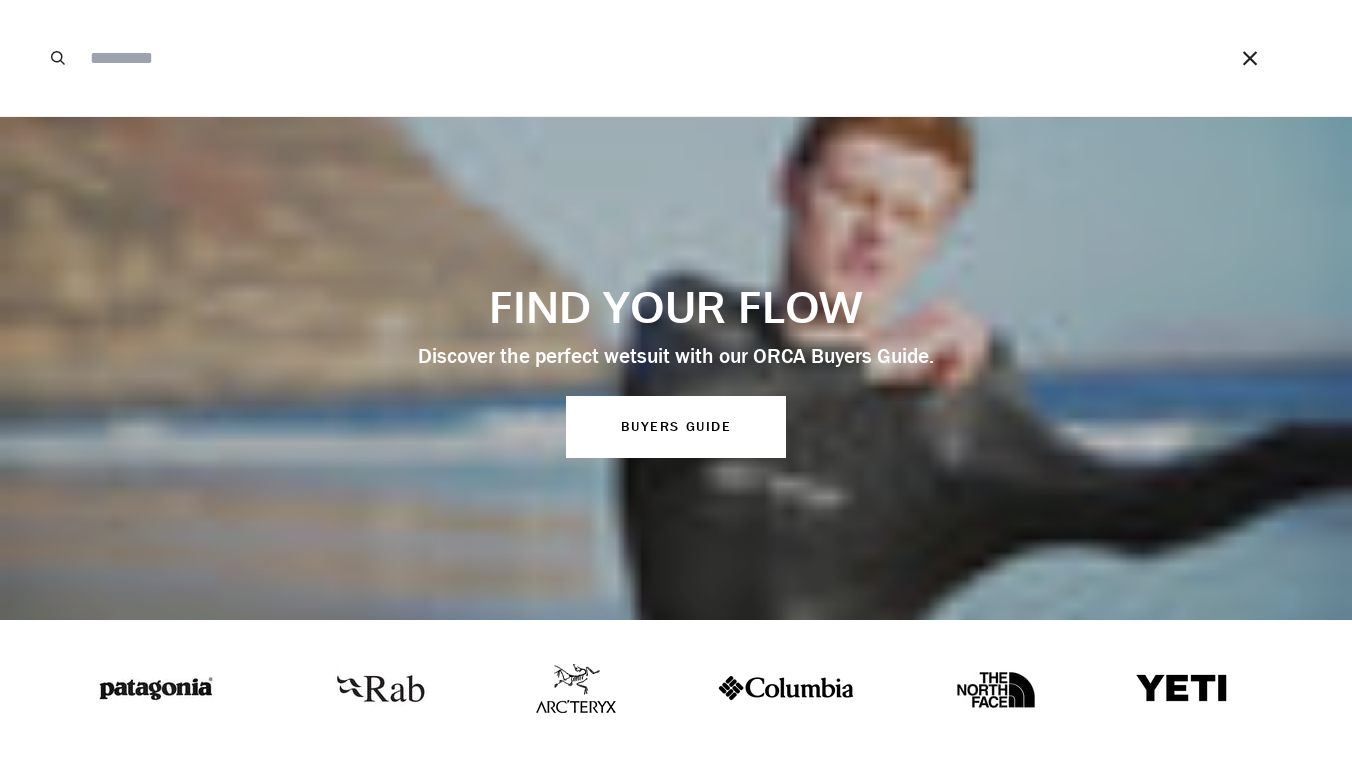 scroll, scrollTop: 0, scrollLeft: 0, axis: both 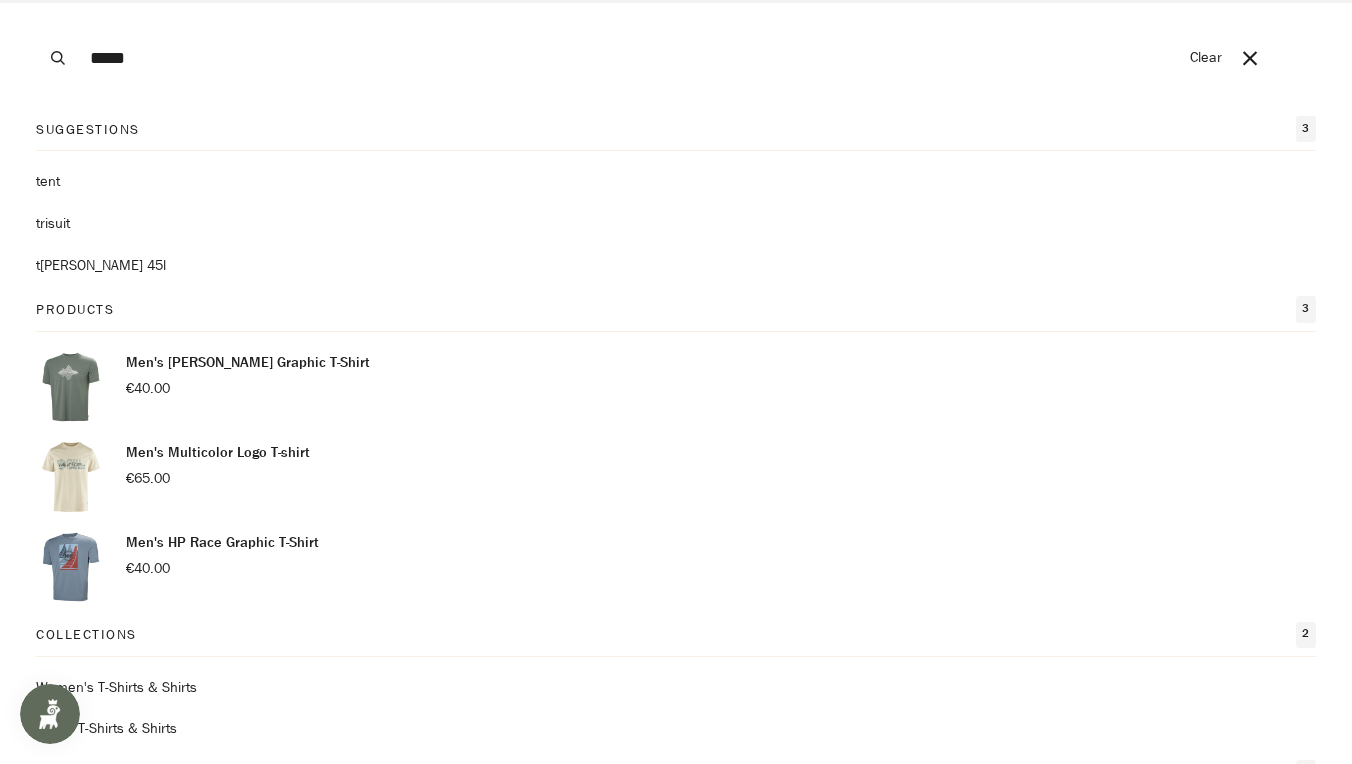 type on "*****" 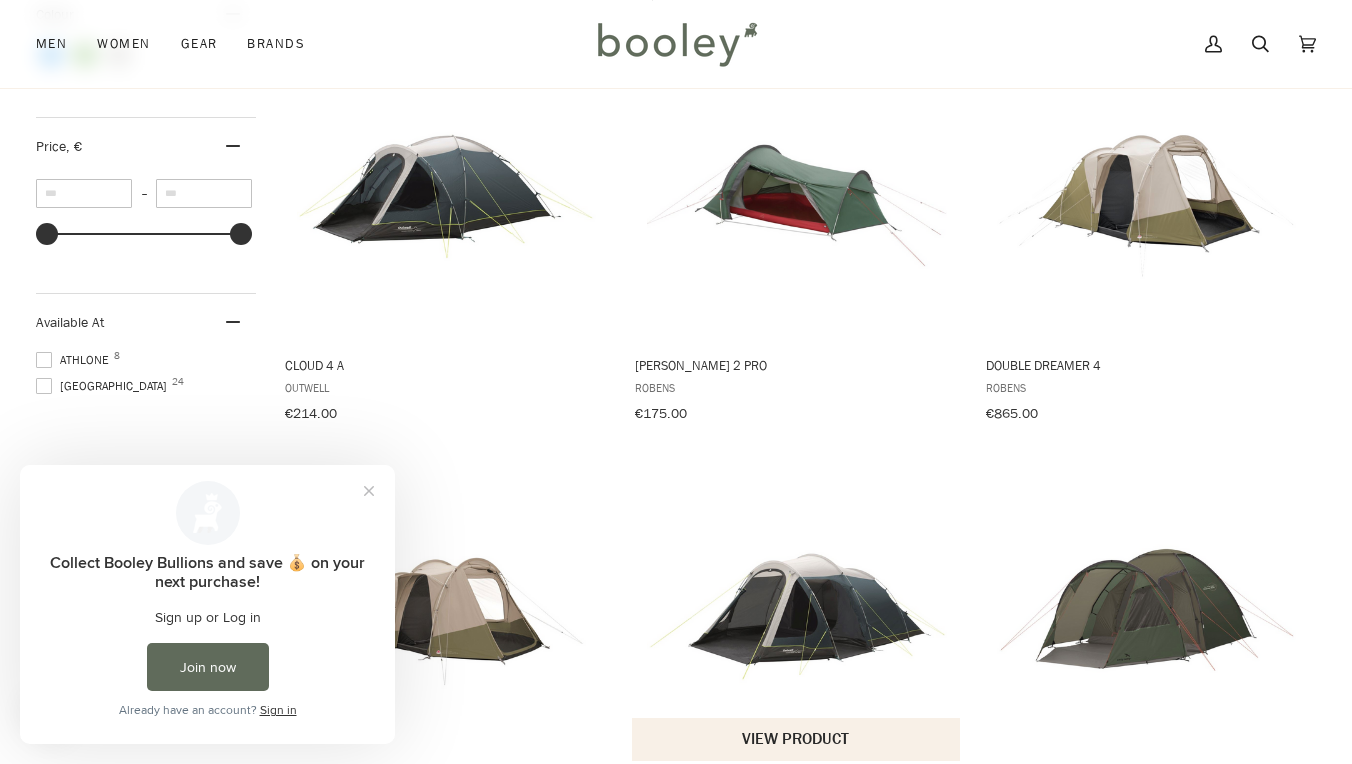 scroll, scrollTop: 712, scrollLeft: 0, axis: vertical 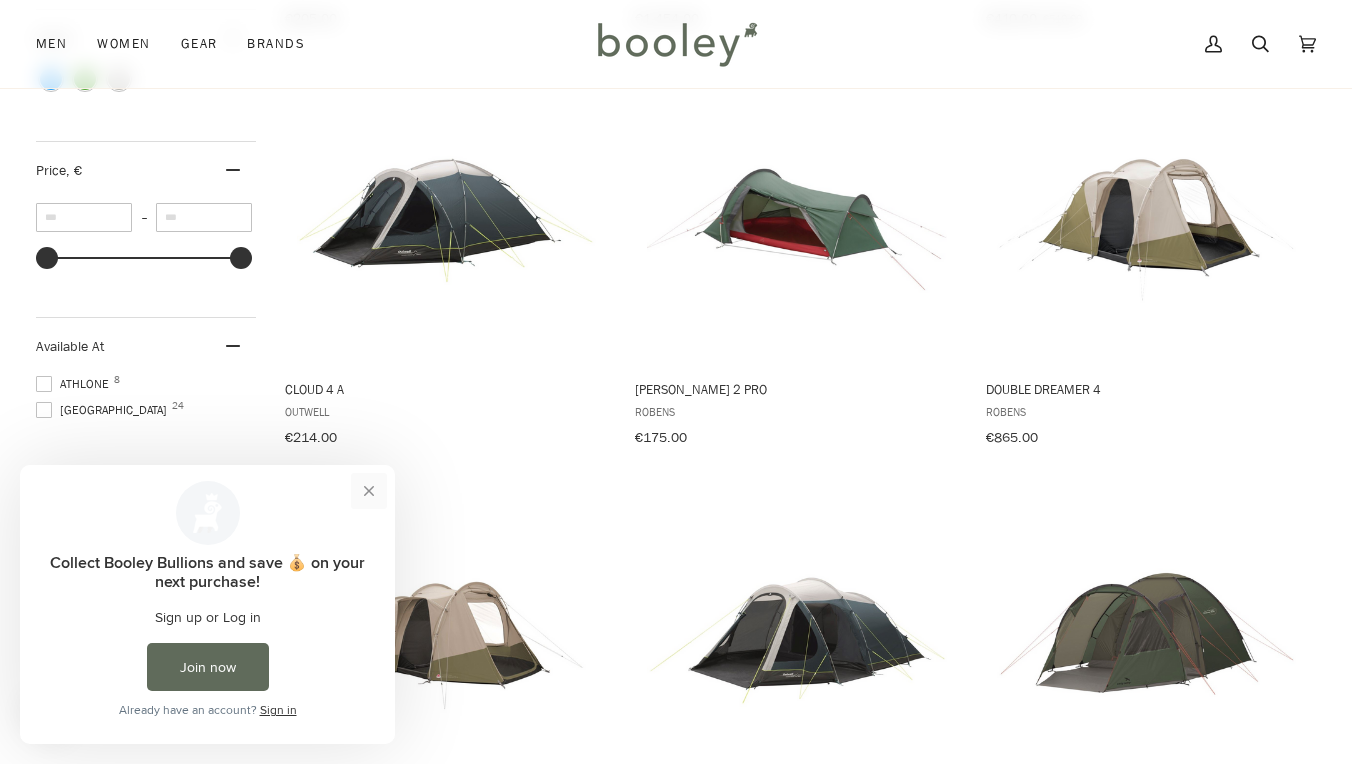 click at bounding box center (369, 491) 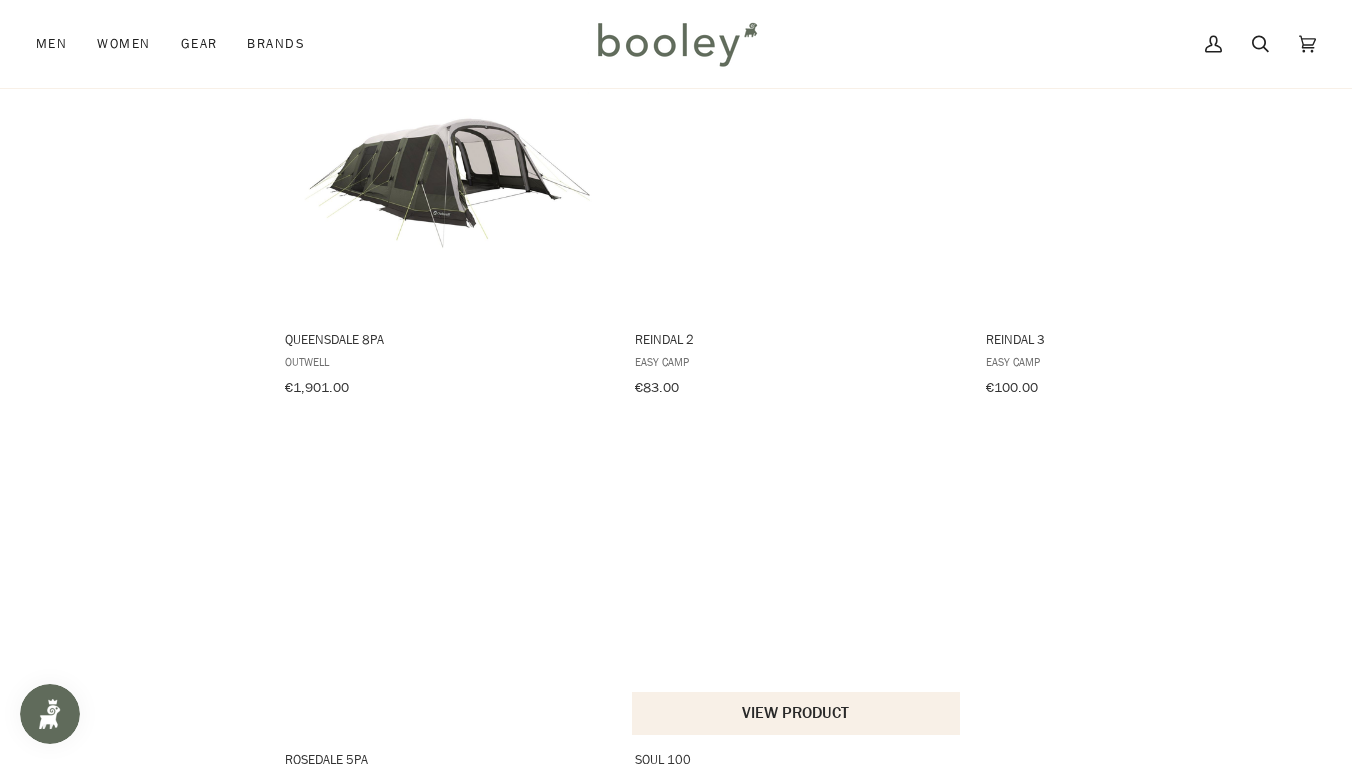 scroll, scrollTop: 2108, scrollLeft: 0, axis: vertical 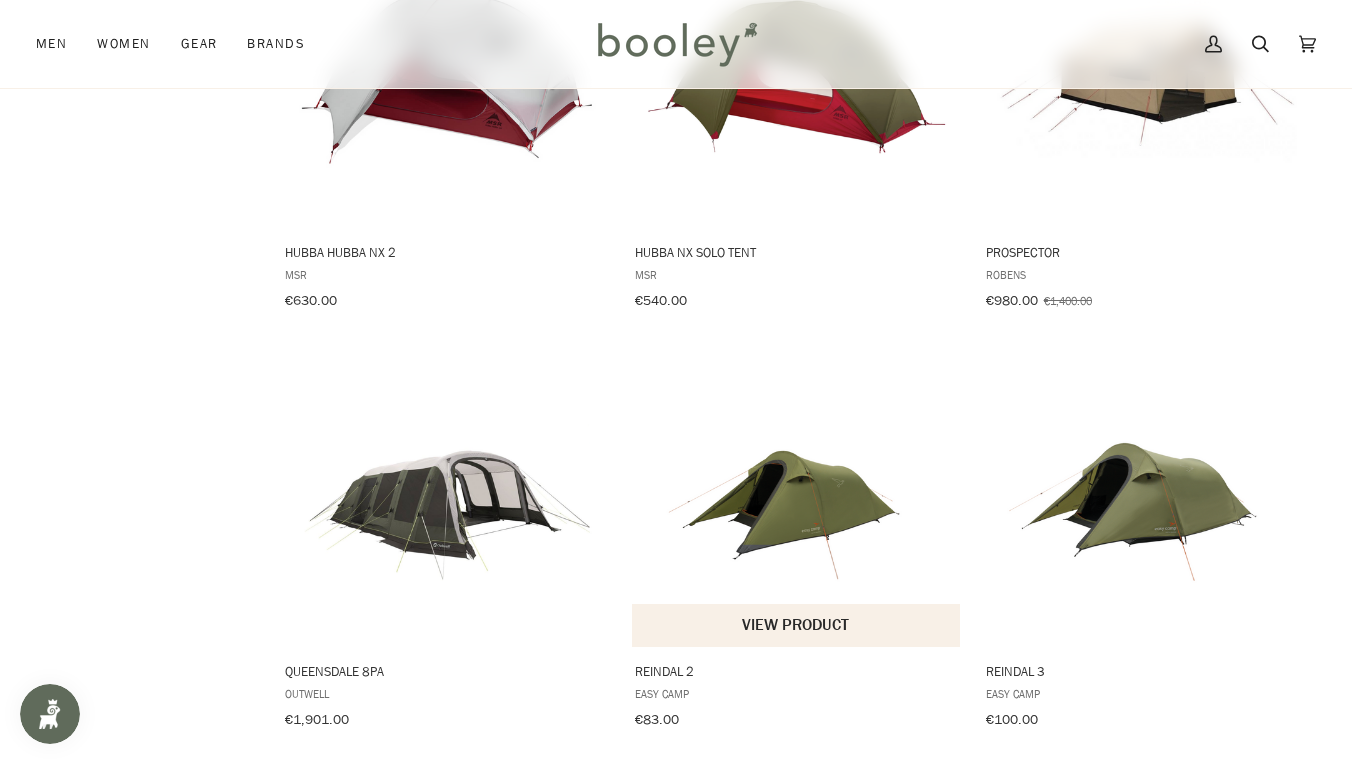 click at bounding box center [797, 497] 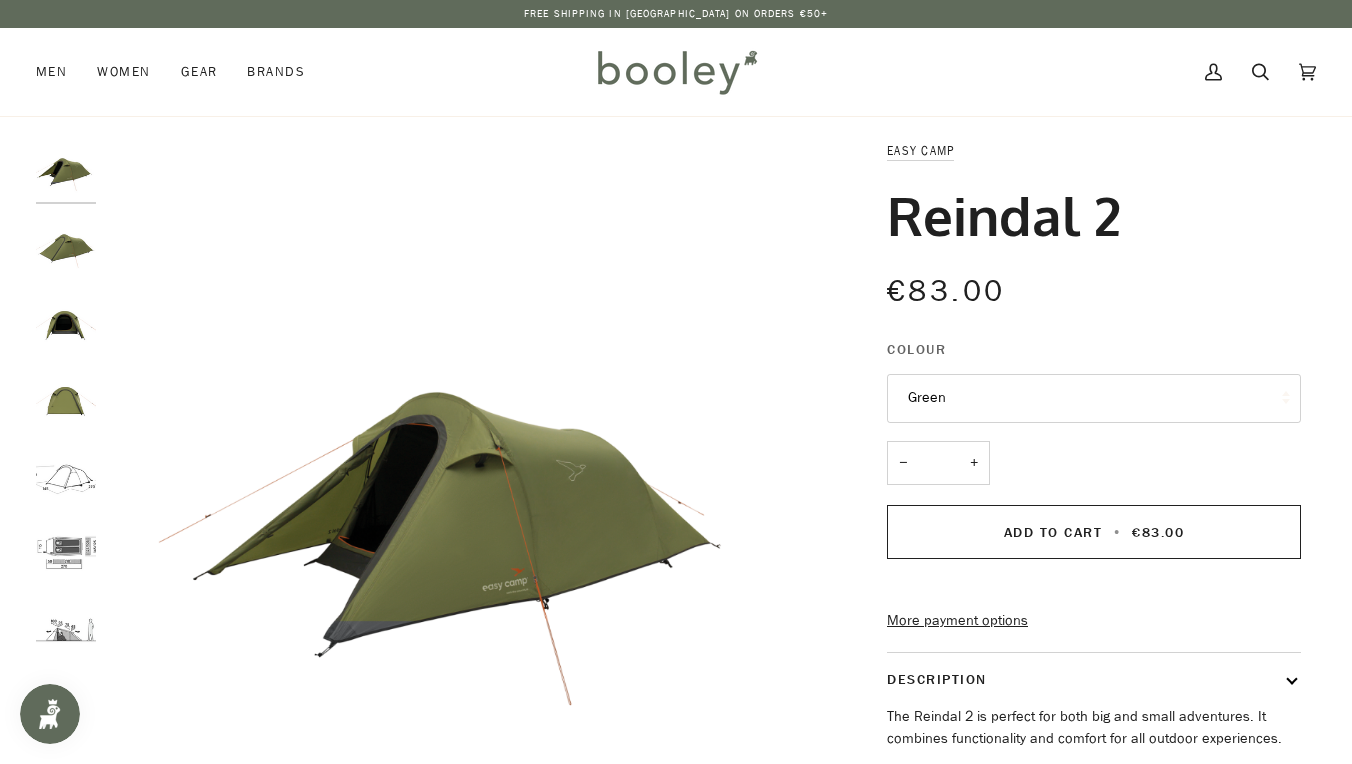 scroll, scrollTop: 0, scrollLeft: 0, axis: both 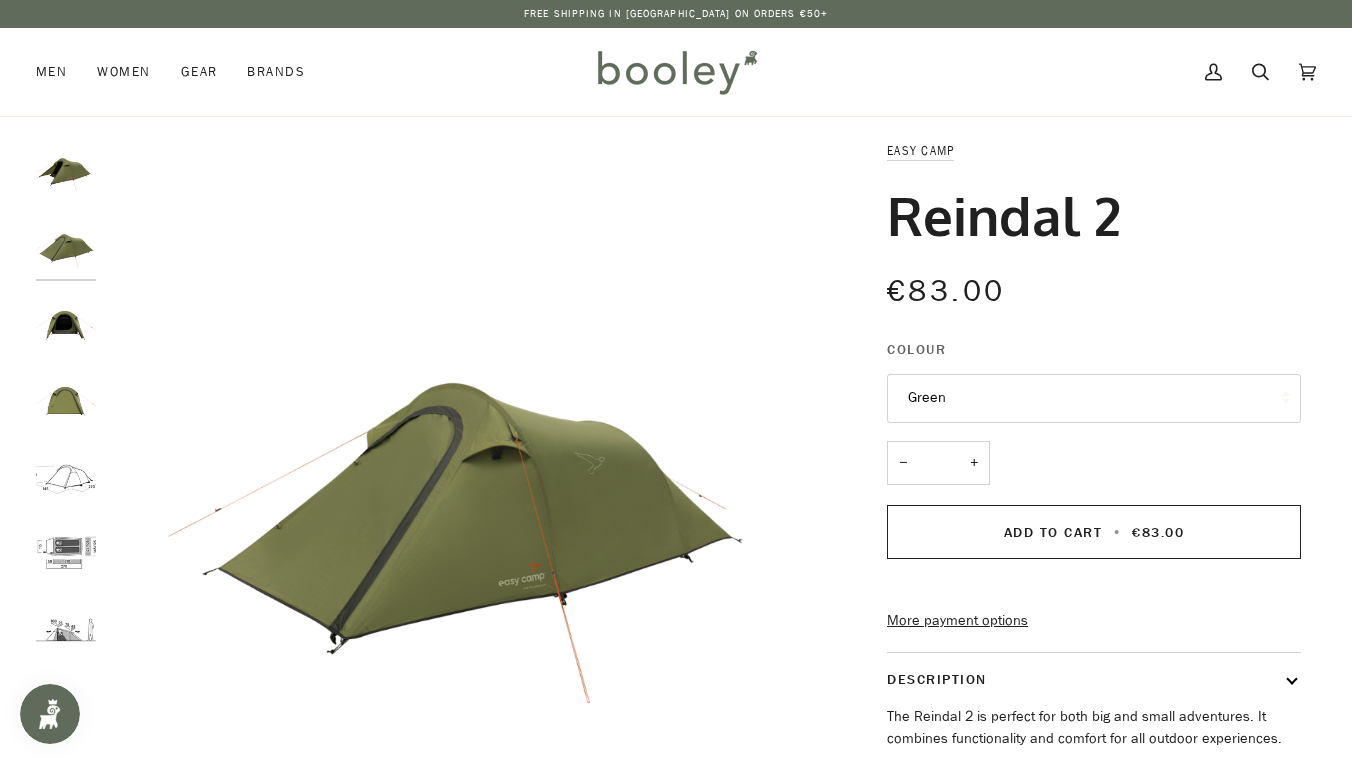 click at bounding box center [66, 323] 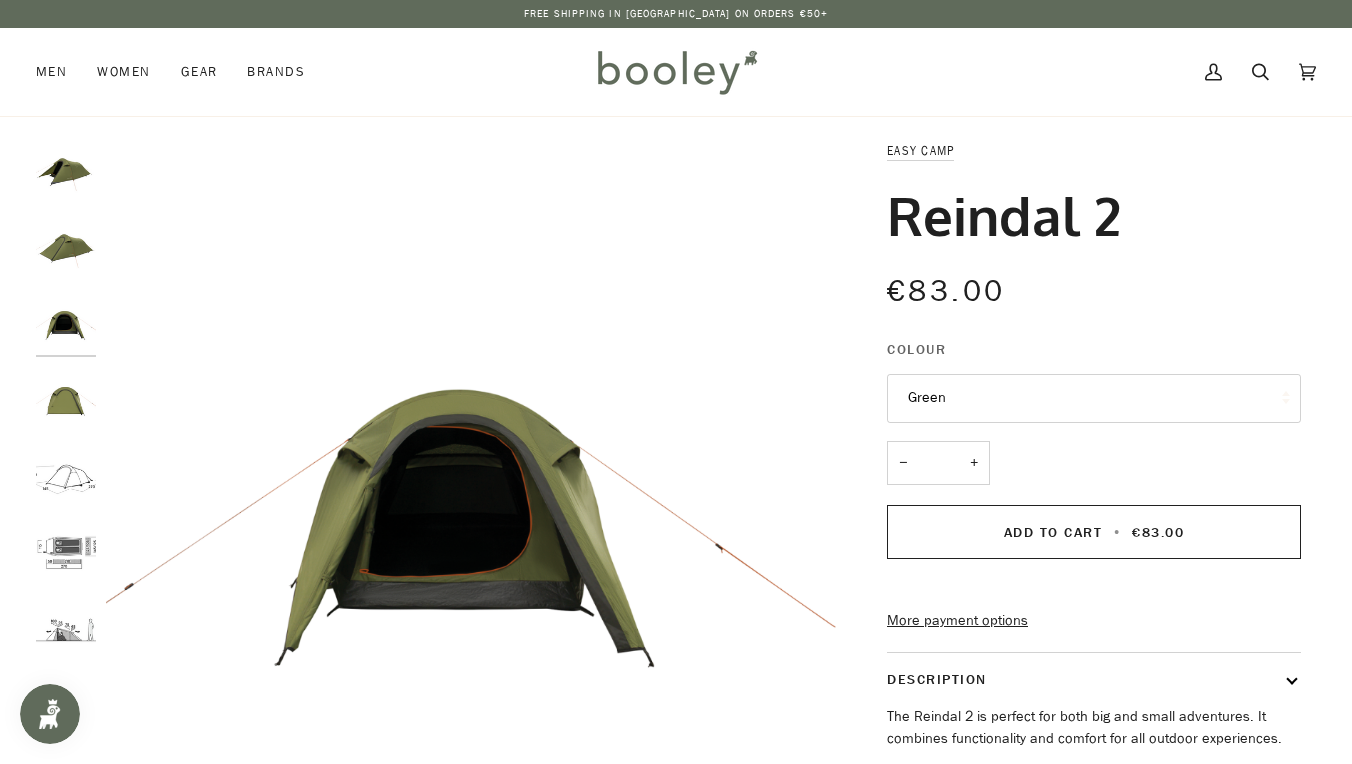 click at bounding box center (66, 400) 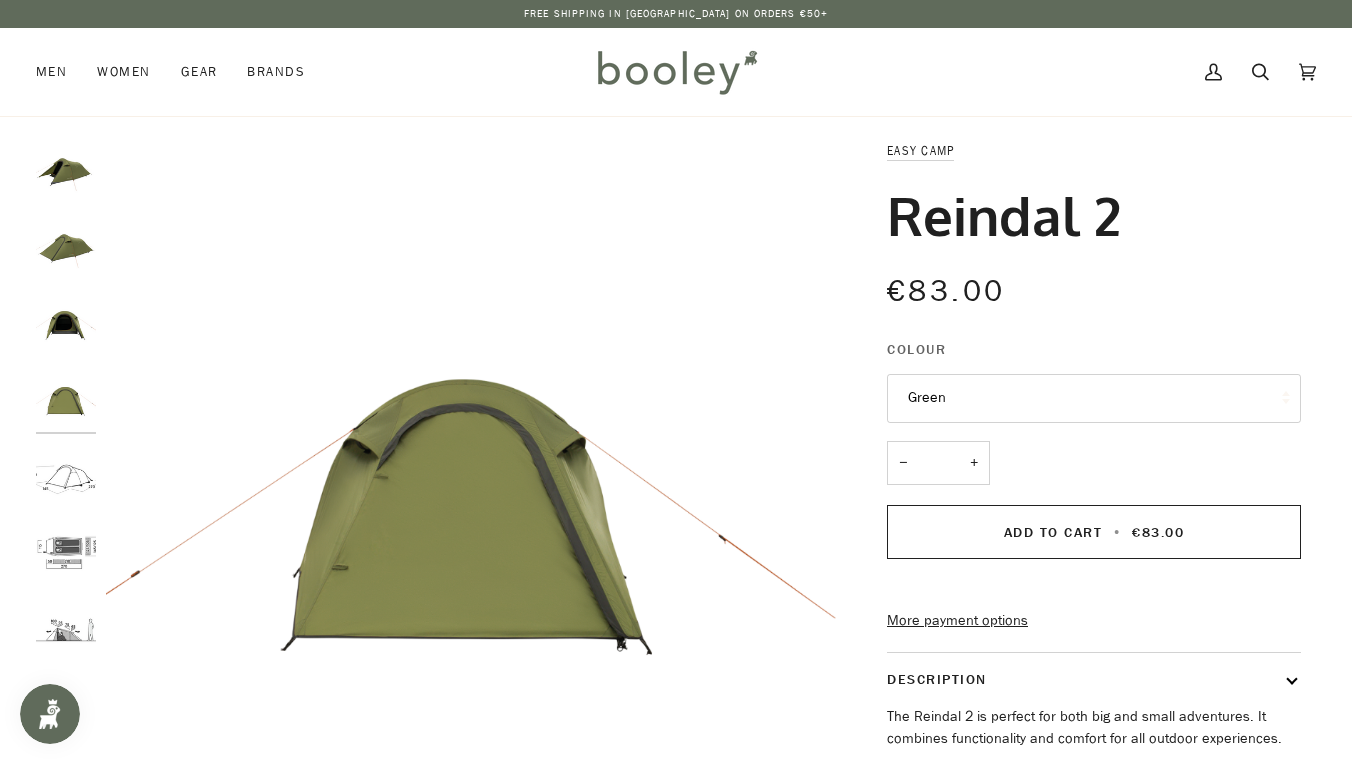 click at bounding box center [66, 477] 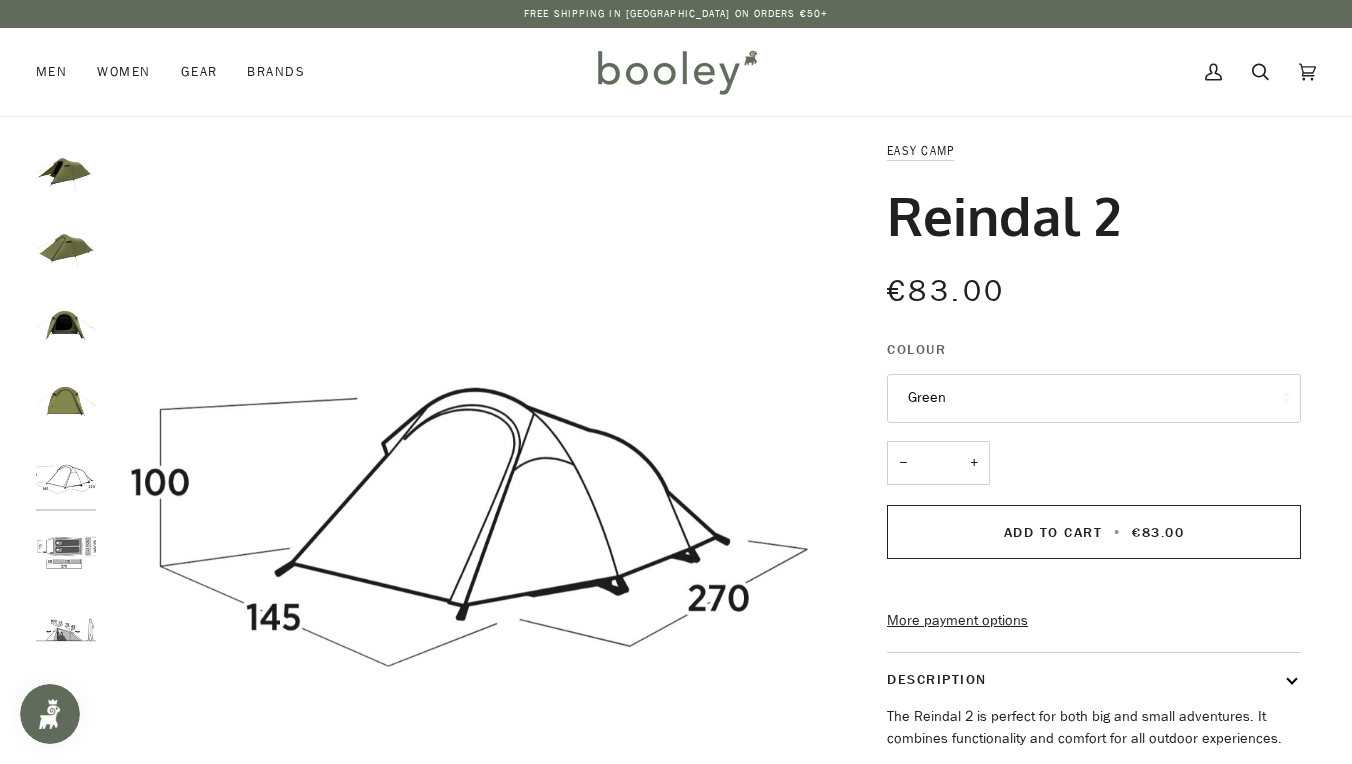 click at bounding box center (66, 553) 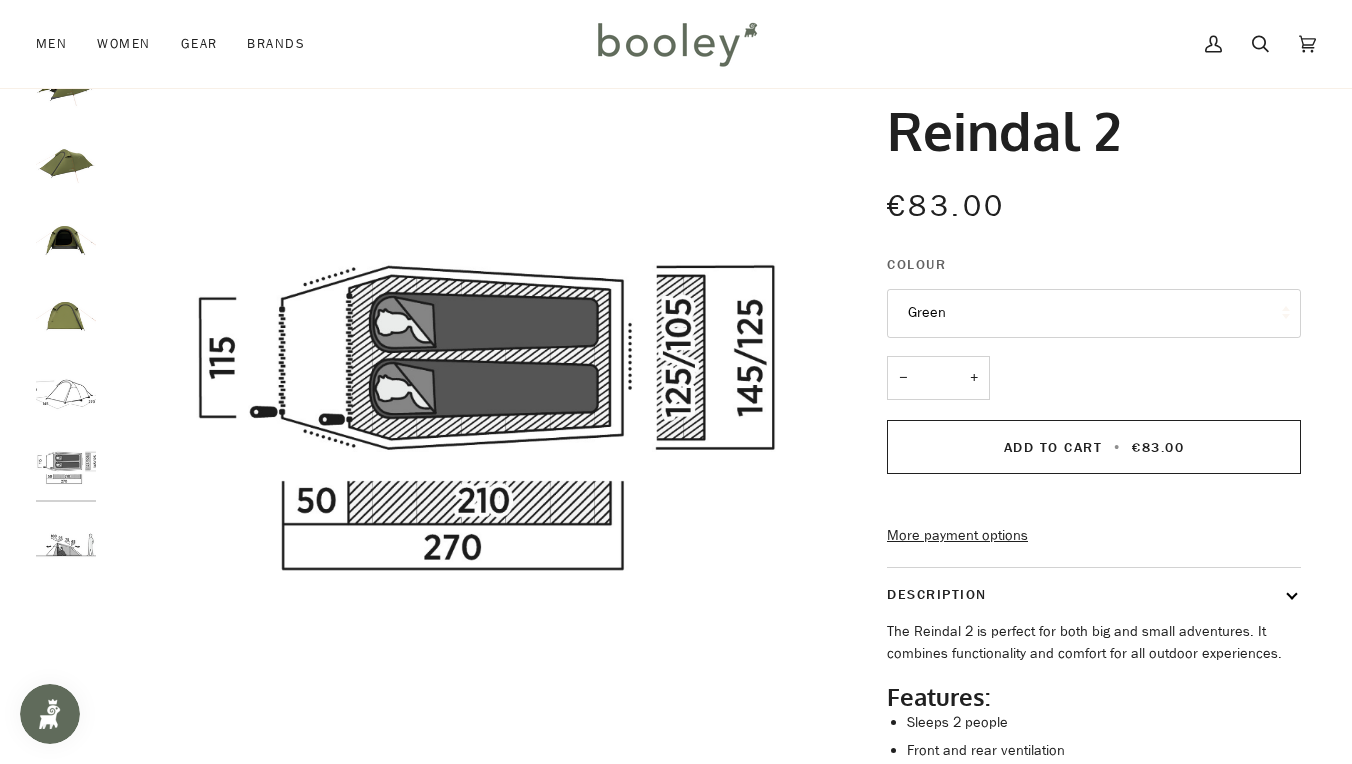 scroll, scrollTop: 106, scrollLeft: 0, axis: vertical 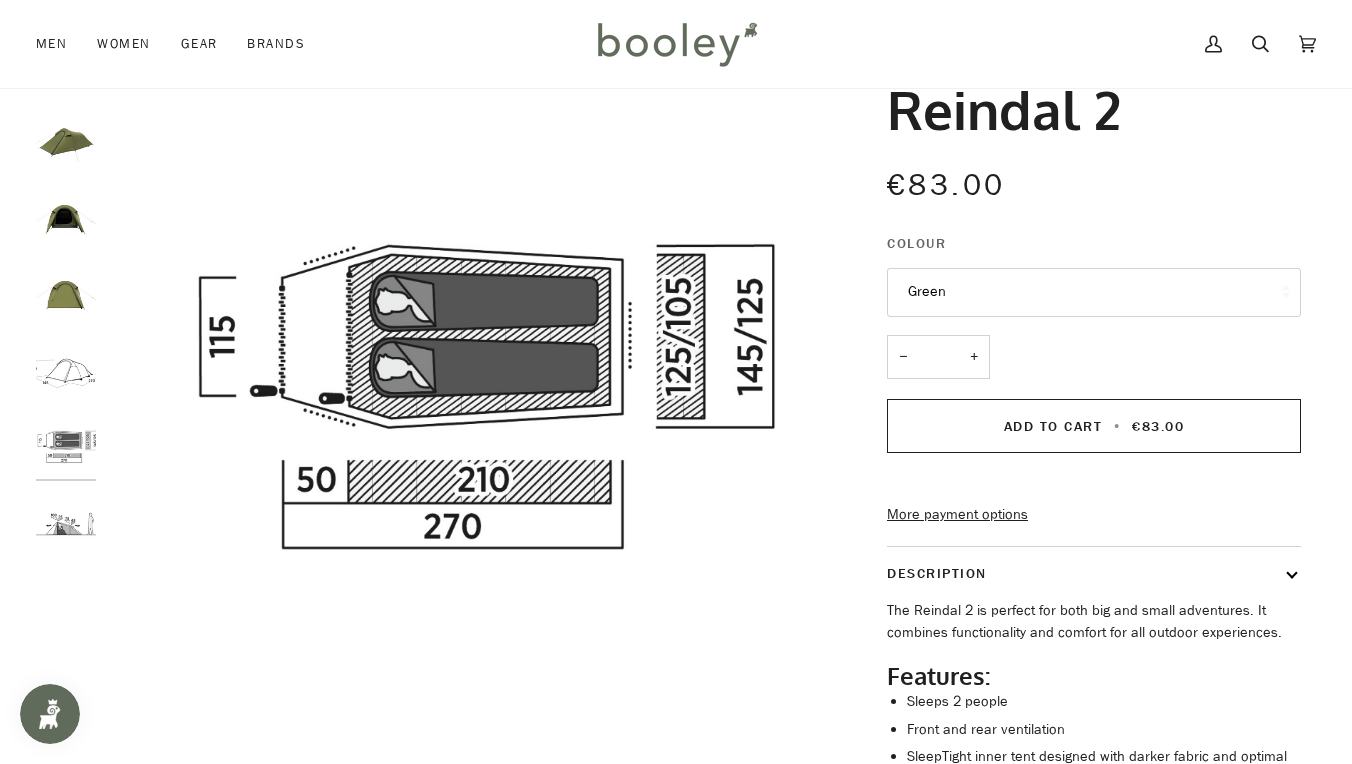 click at bounding box center (66, 524) 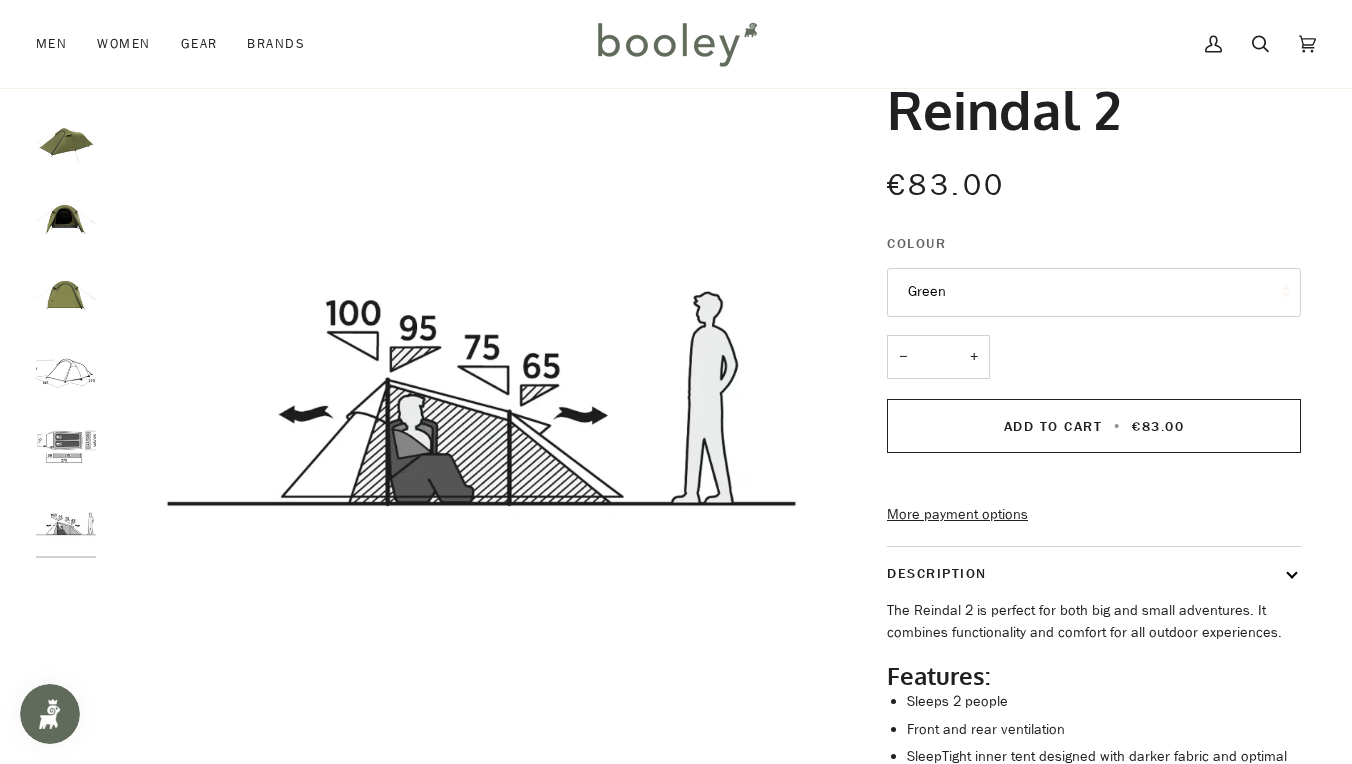 click at bounding box center (66, 524) 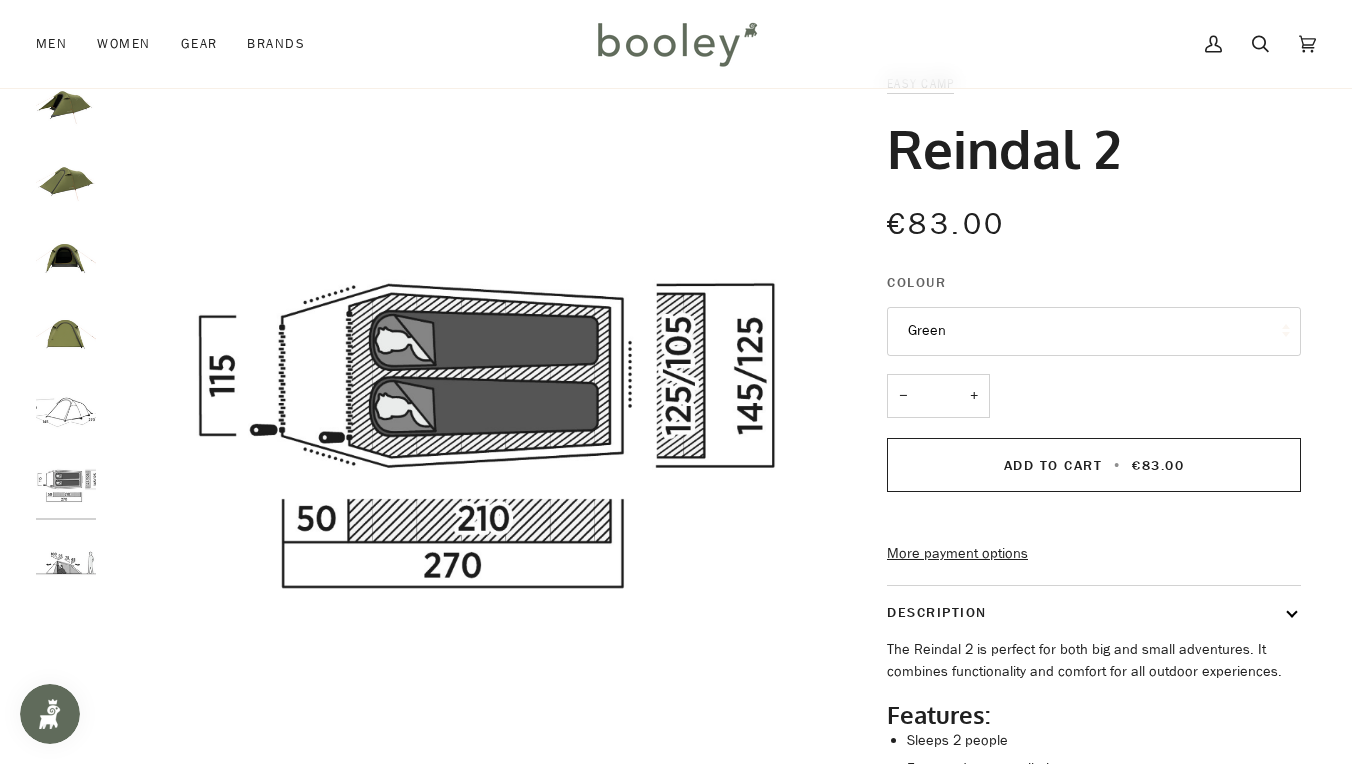 scroll, scrollTop: 0, scrollLeft: 0, axis: both 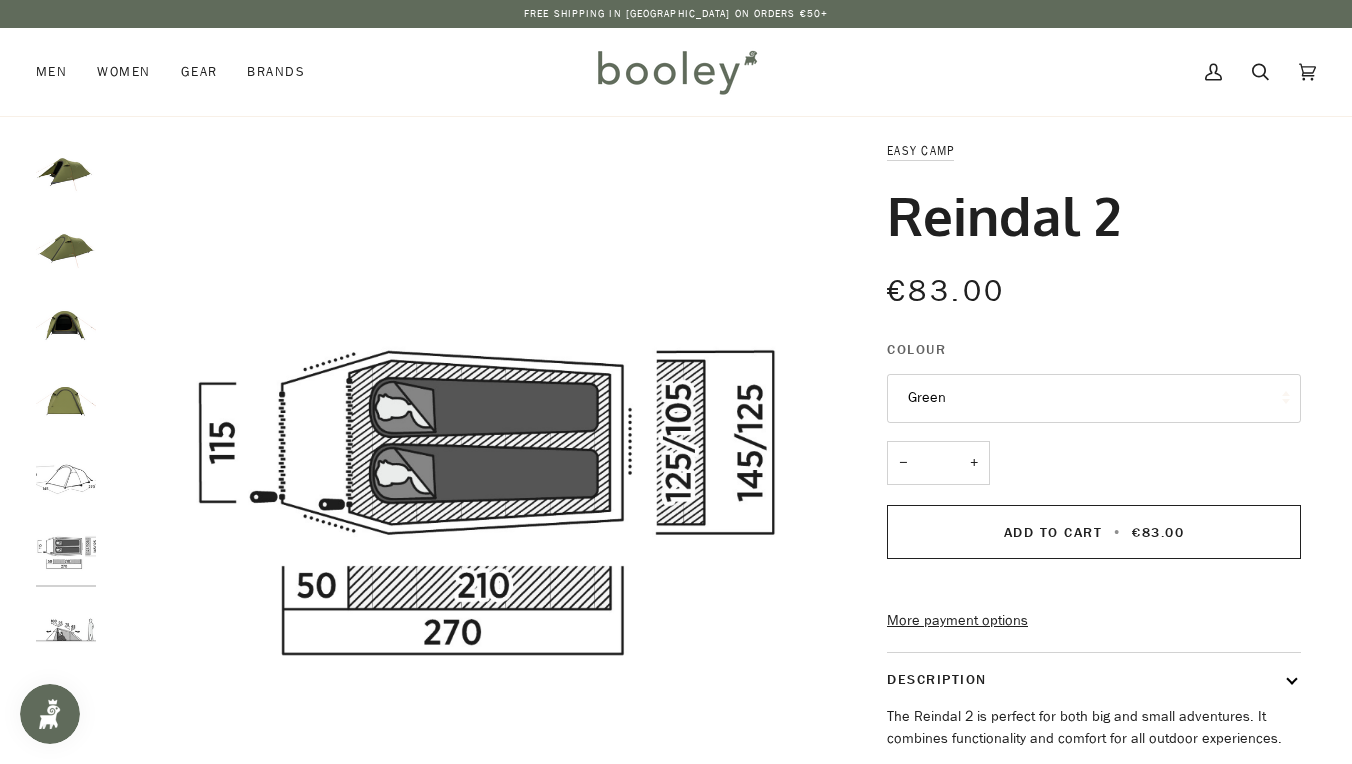 drag, startPoint x: 864, startPoint y: 213, endPoint x: 1108, endPoint y: 238, distance: 245.27739 